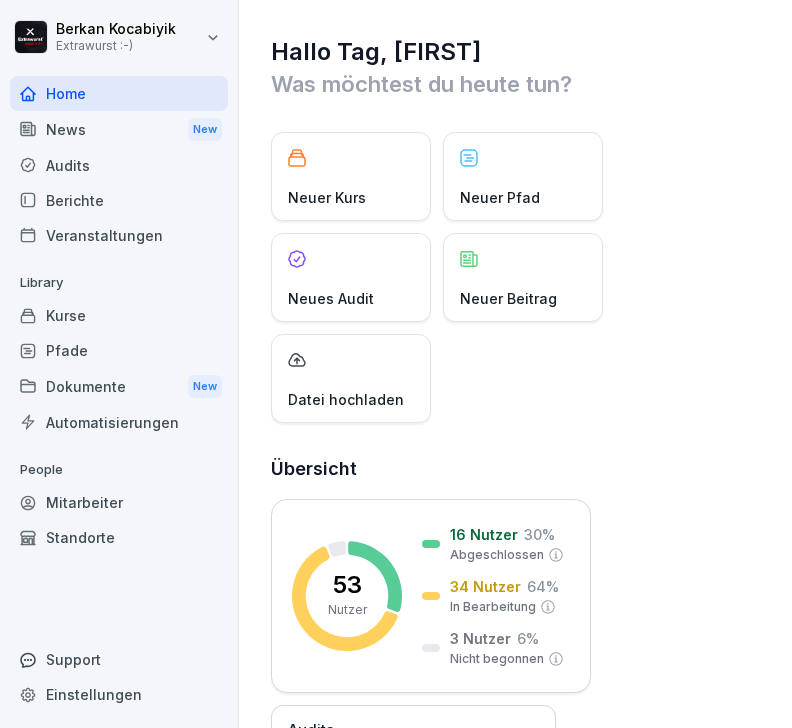 scroll, scrollTop: 67, scrollLeft: 0, axis: vertical 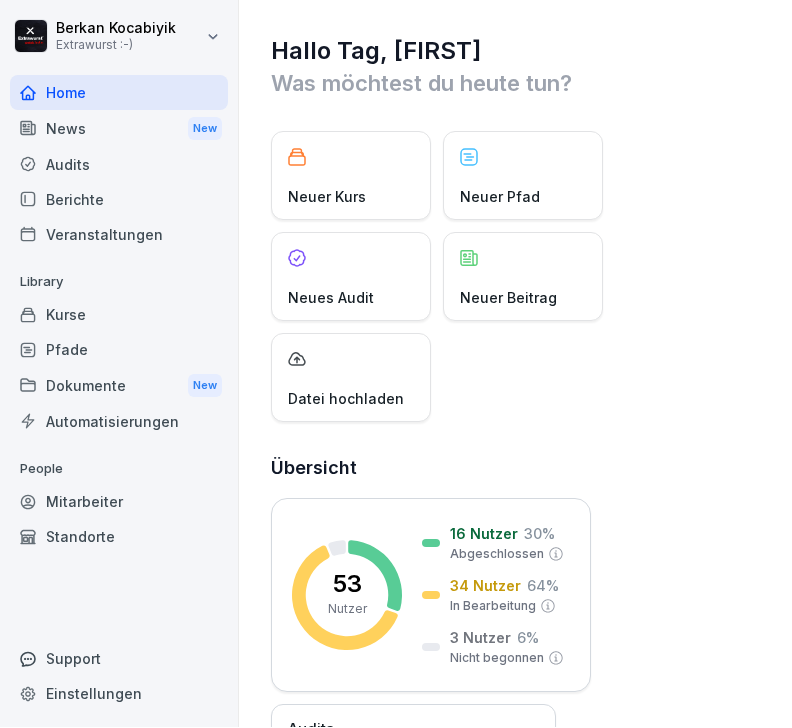 click on "Home" at bounding box center [119, 93] 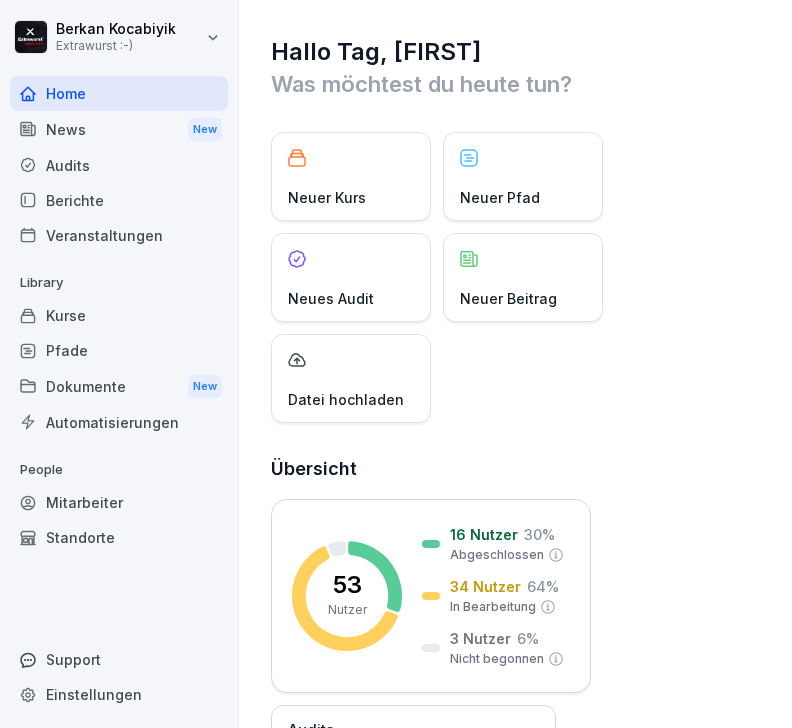 click on "News New" at bounding box center [119, 129] 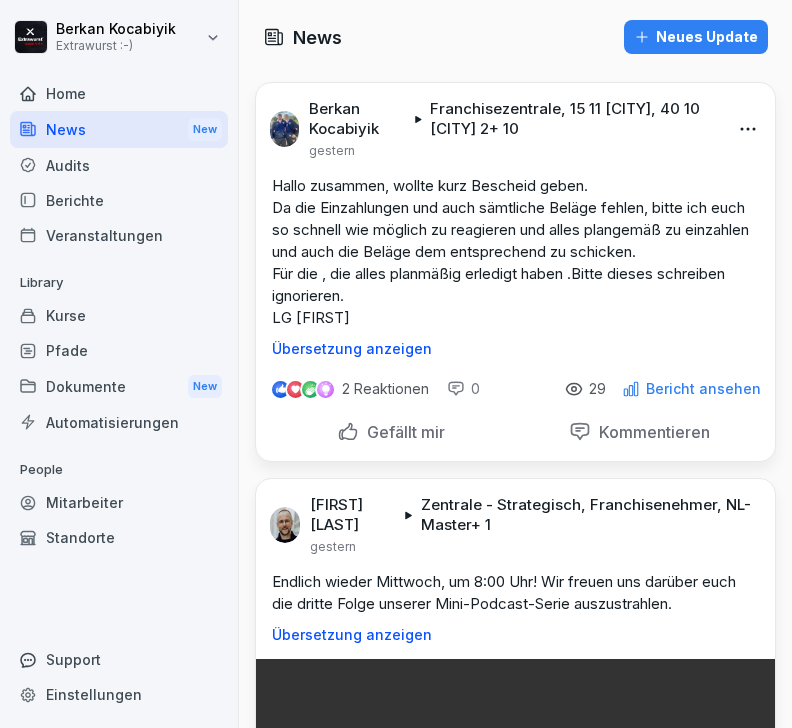 scroll, scrollTop: 0, scrollLeft: 0, axis: both 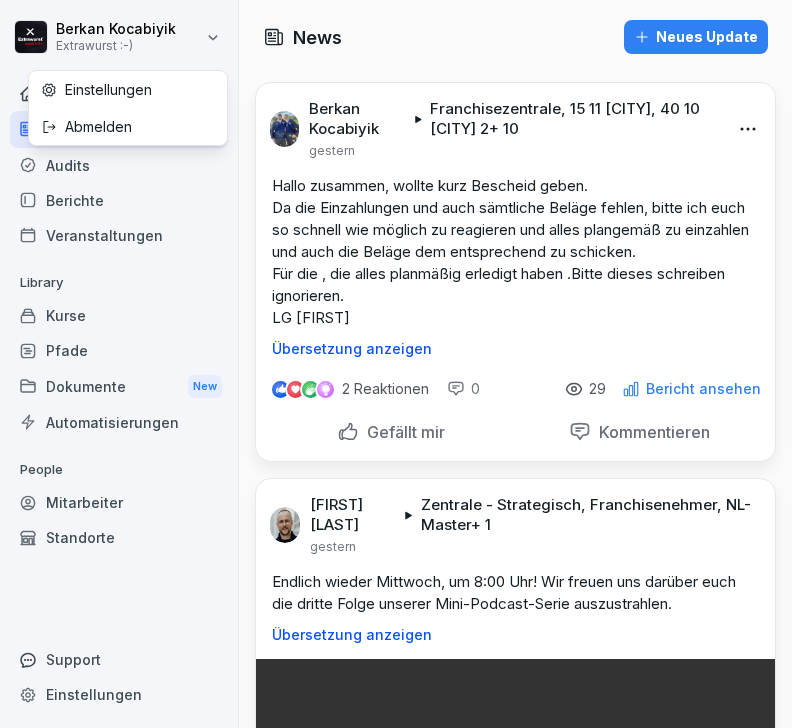 click on "[FIRST]   [LAST] Extrawurst :-) Home News New Audits Berichte Veranstaltungen Library Kurse Pfade Dokumente New Automatisierungen People Mitarbeiter Standorte Support Einstellungen News Neues Update [FIRST] [LAST] Franchisezentrale, 15 11 [CITY], 40 10 [CITY] 2  +   10 gestern Hallo zusammen, wollte kurz Bescheid geben.
Da die Einzahlungen und auch sämtliche Beläge fehlen, bitte ich euch so schnell wie möglich zu reagieren und alles plangemäß zu einzahlen und auch die Beläge dem entsprechend zu schicken.
Für die , die alles planmäßig erledigt haben .Bitte dieses schreiben ignorieren.
LG [FIRST] Übersetzung anzeigen 2 Reaktionen 0 29 Bericht ansehen Gefällt mir Kommentieren [FIRST] [LAST] Zentrale - Strategisch, Franchisenehmer, NL-Master  +   1 gestern Endlich wieder Mittwoch, um 8:00 Uhr! Wir freuen uns darüber euch die dritte Folge unserer Mini-Podcast-Serie auszustrahlen.  Übersetzung anzeigen 4 Reaktionen 0 15 Bericht ansehen Gefällt mir Kommentieren [FIRST] [LAST]  +   1 vorgestern 1" at bounding box center (396, 364) 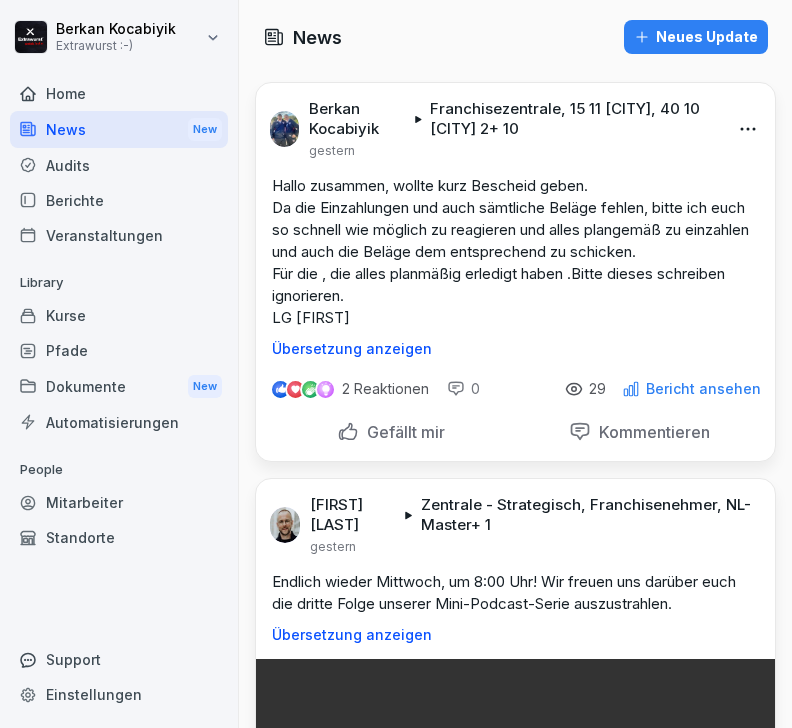 select on "**" 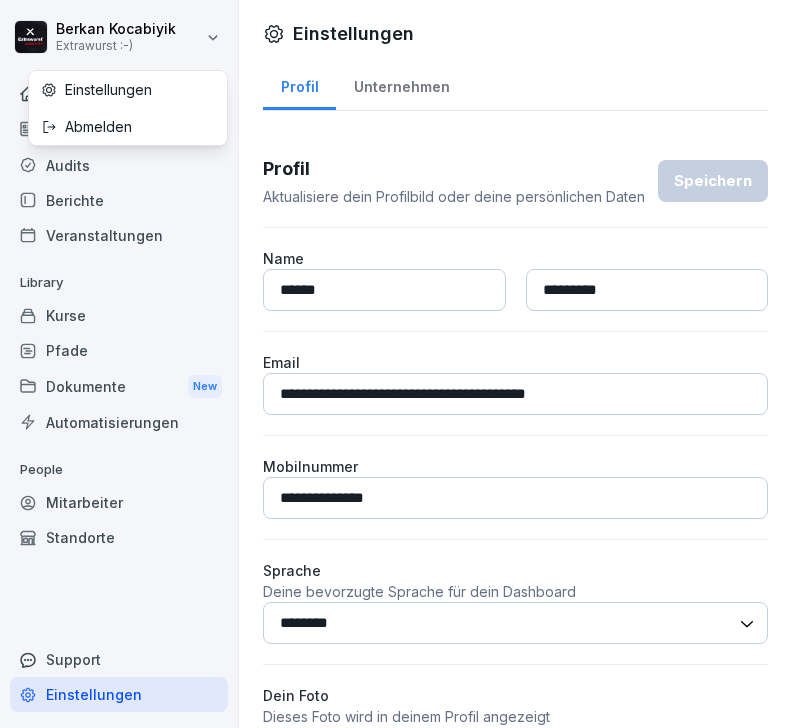 click on "**********" at bounding box center [396, 364] 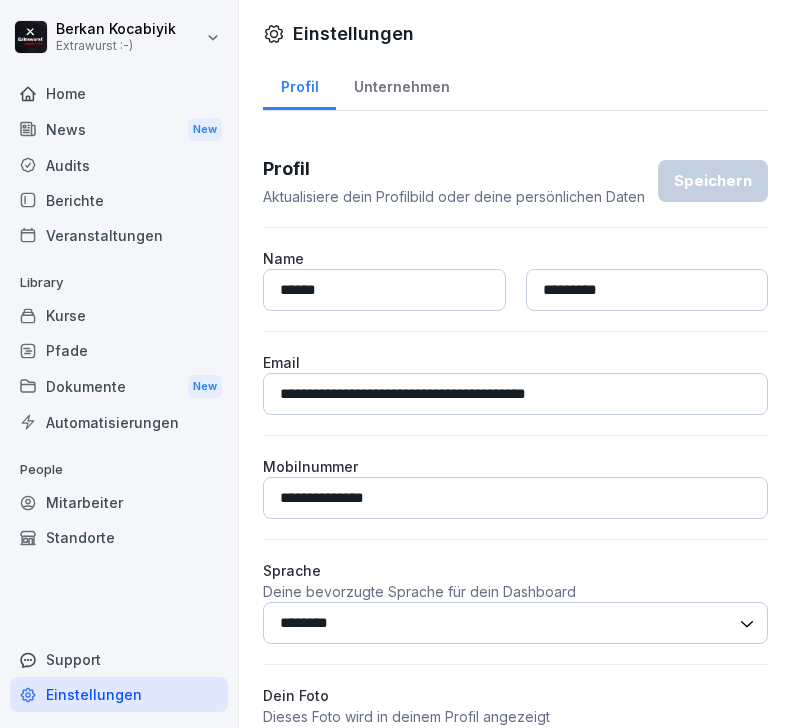 click on "Audits" at bounding box center (119, 165) 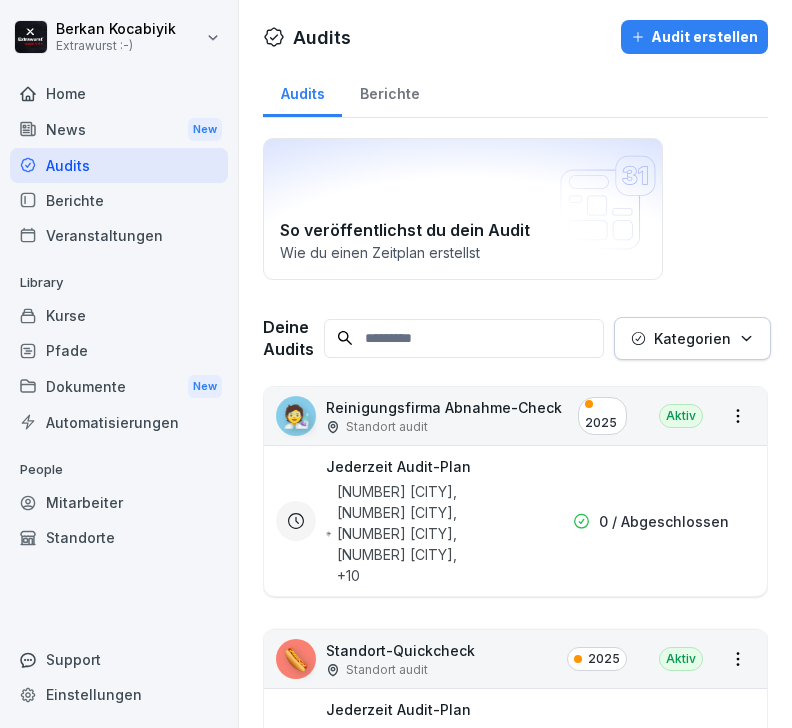 click on "News New" at bounding box center [119, 129] 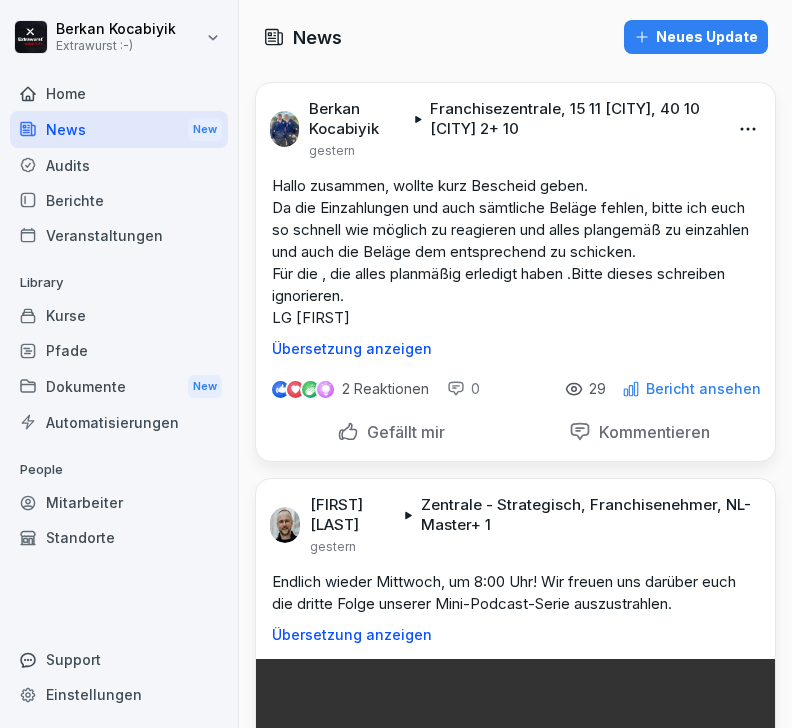 scroll, scrollTop: 0, scrollLeft: 0, axis: both 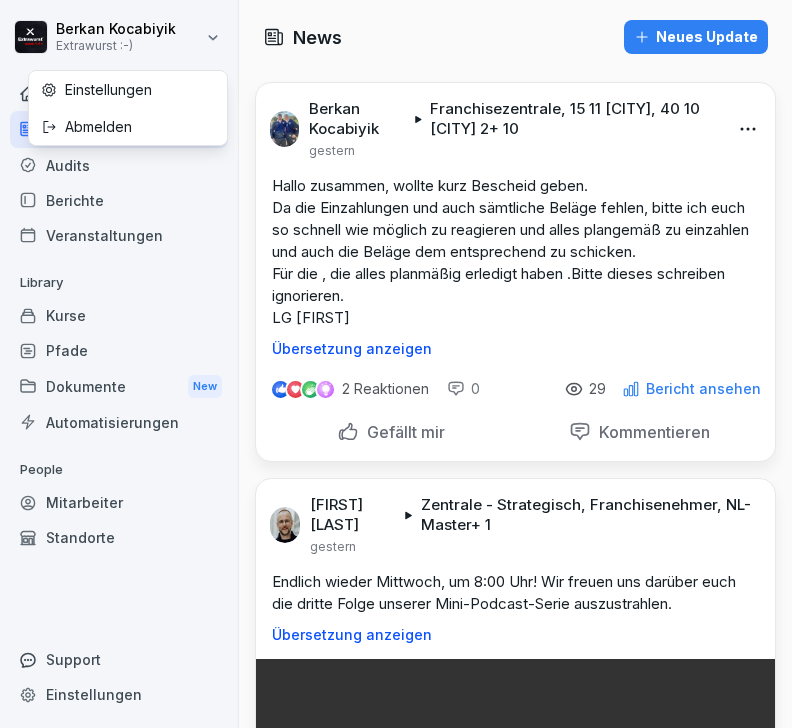 click on "[FIRST]   [LAST] Extrawurst :-) Home News New Audits Berichte Veranstaltungen Library Kurse Pfade Dokumente New Automatisierungen People Mitarbeiter Standorte Support Einstellungen News Neues Update [FIRST] [LAST] Franchisezentrale, 15 11 [CITY], 40 10 [CITY] 2  +   10 gestern Hallo zusammen, wollte kurz Bescheid geben.
Da die Einzahlungen und auch sämtliche Beläge fehlen, bitte ich euch so schnell wie möglich zu reagieren und alles plangemäß zu einzahlen und auch die Beläge dem entsprechend zu schicken.
Für die , die alles planmäßig erledigt haben .Bitte dieses schreiben ignorieren.
LG [FIRST] Übersetzung anzeigen 2 Reaktionen 0 29 Bericht ansehen Gefällt mir Kommentieren [FIRST] [LAST] Zentrale - Strategisch, Franchisenehmer, NL-Master  +   1 gestern Endlich wieder Mittwoch, um 8:00 Uhr! Wir freuen uns darüber euch die dritte Folge unserer Mini-Podcast-Serie auszustrahlen.  Übersetzung anzeigen 4 Reaktionen 0 15 Bericht ansehen Gefällt mir Kommentieren [FIRST] [LAST]  +   1 vorgestern 1" at bounding box center [396, 364] 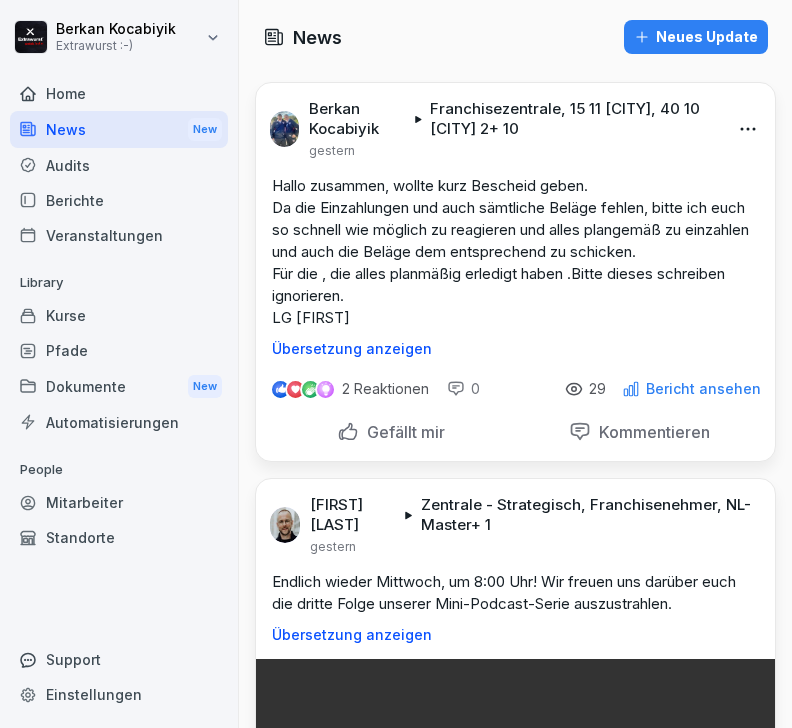 click on "Pfade" at bounding box center (119, 350) 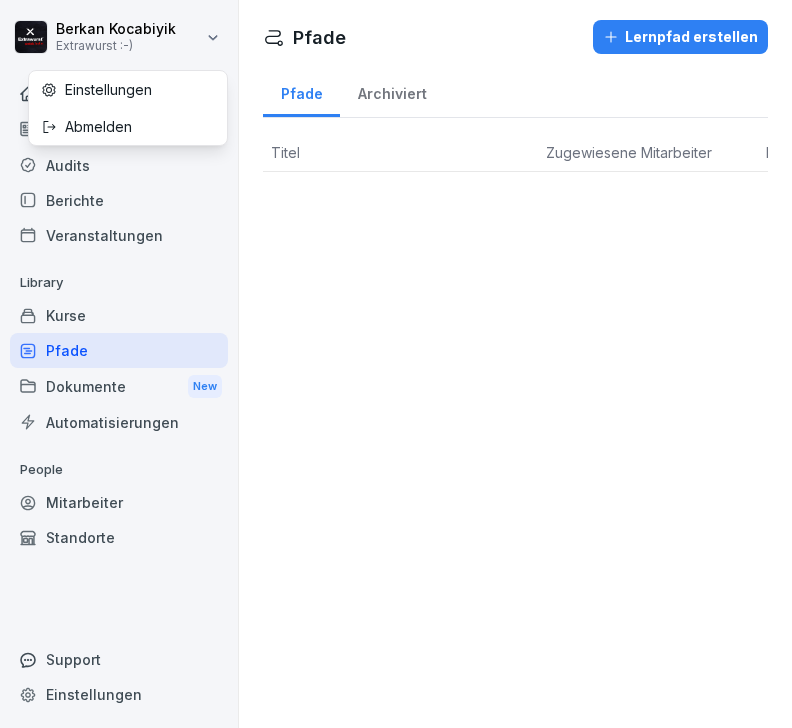 click on "[FIRST]   [LAST] Extrawurst :-) Home News New Audits Berichte Veranstaltungen Library Kurse Pfade Dokumente New Automatisierungen People Mitarbeiter Standorte Support Einstellungen Pfade Lernpfad erstellen Pfade Archiviert Titel Zugewiesene Mitarbeiter Erstellt von Zuletzt bearbeitet Einstellungen Abmelden" at bounding box center (396, 364) 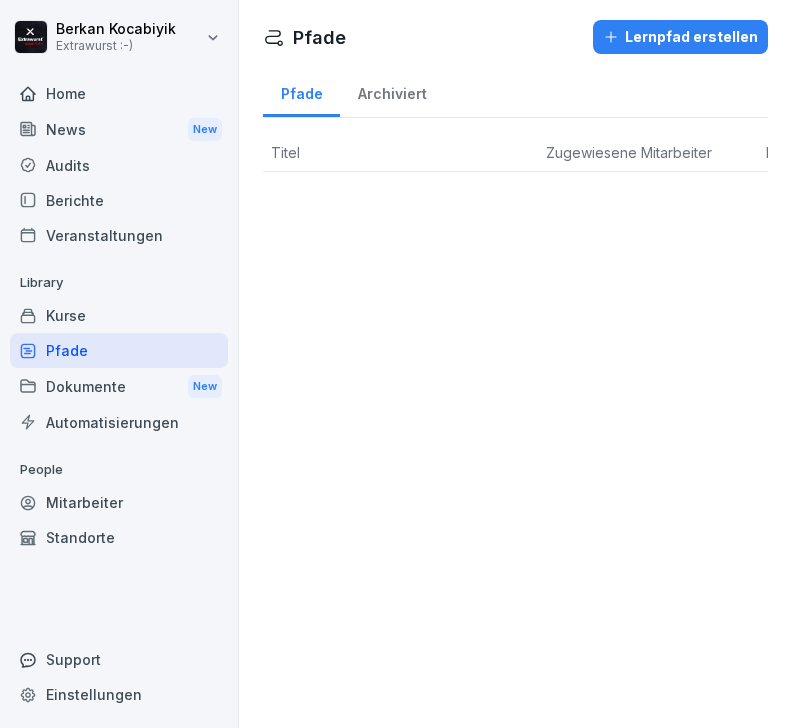click on "Audits" at bounding box center [119, 165] 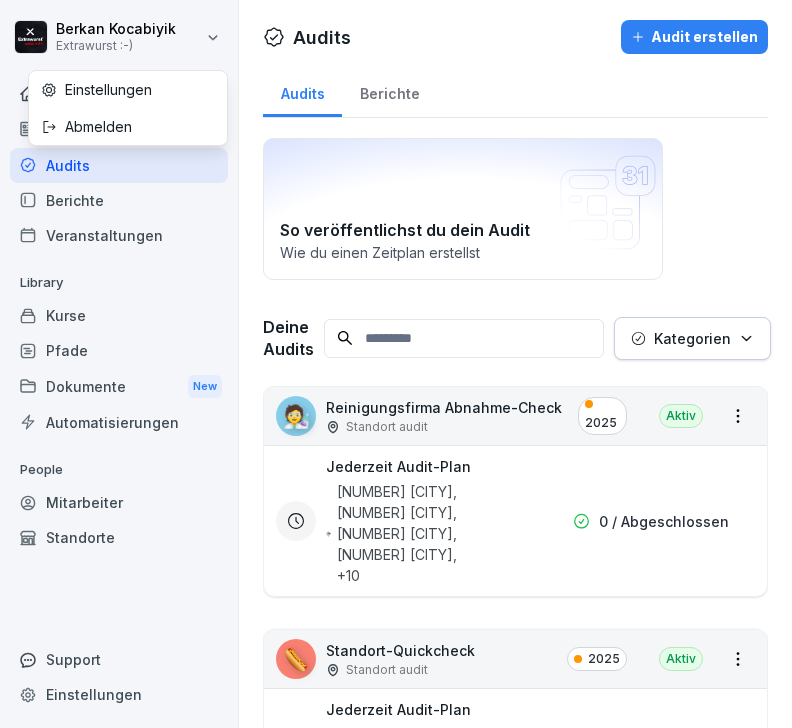click on "[FIRST]   [LAST] Extrawurst :-) Home News New Audits Berichte Veranstaltungen Library Kurse Pfade Dokumente New Automatisierungen People Mitarbeiter Standorte Support Einstellungen Audits Audit erstellen Audits Berichte So veröffentlichst du dein Audit Wie du einen Zeitplan erstellst Deine Audits Kategorien 🧑‍🔬 Reinigungsfirma Abnahme-Check Standort audit 2025 Aktiv Jederzeit Audit-Plan 44 [CITY], 40 [CITY], 44 [CITY], 44 [CITY] , +10 0 /  Abgeschlossen 🌭 Standort-Quickcheck Standort audit 2025 Aktiv Jederzeit Audit-Plan [CITY], [CITY], [CITY], [CITY] , +14 0 /  Abgeschlossen Jederzeit Audit-Plan 44 [CITY], 44 [CITY], 44 [CITY], 44 Springer , +8 0 /  Abgeschlossen 🎖️ Praxis- Check Mitarbeiter audit 2025 Aktiv Jederzeit Audit-Plan [FIRST] [LAST], [FIRST] [LAST], [FIRST] [LAST], [FIRST] [LAST] , +47 0 /  Abgeschlossen 🛒 Verbrauchsmaterial bestellen Standort audit Aktiv VM [CITY] 15 11 [CITY] [CITY]" at bounding box center [396, 364] 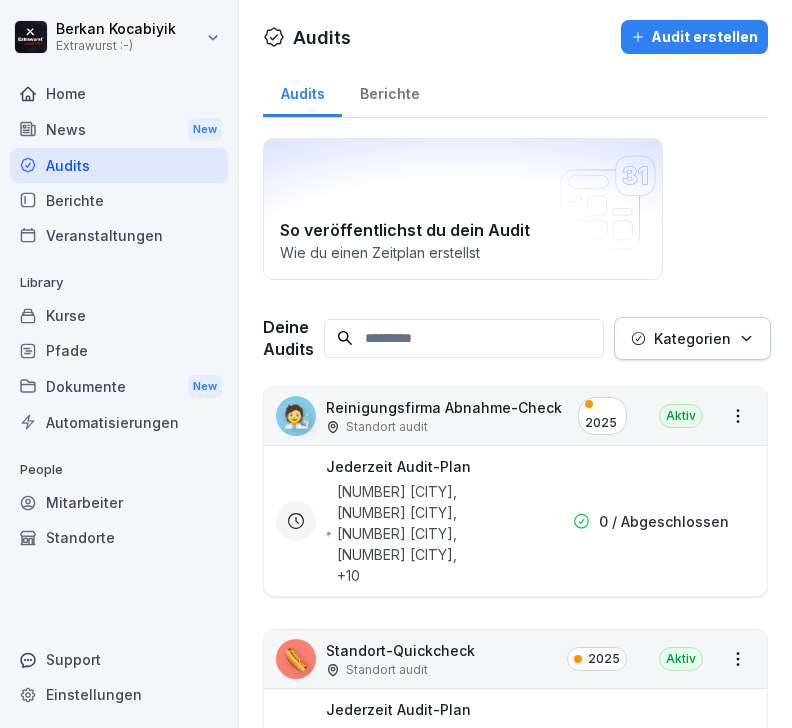 click on "Home" at bounding box center [119, 93] 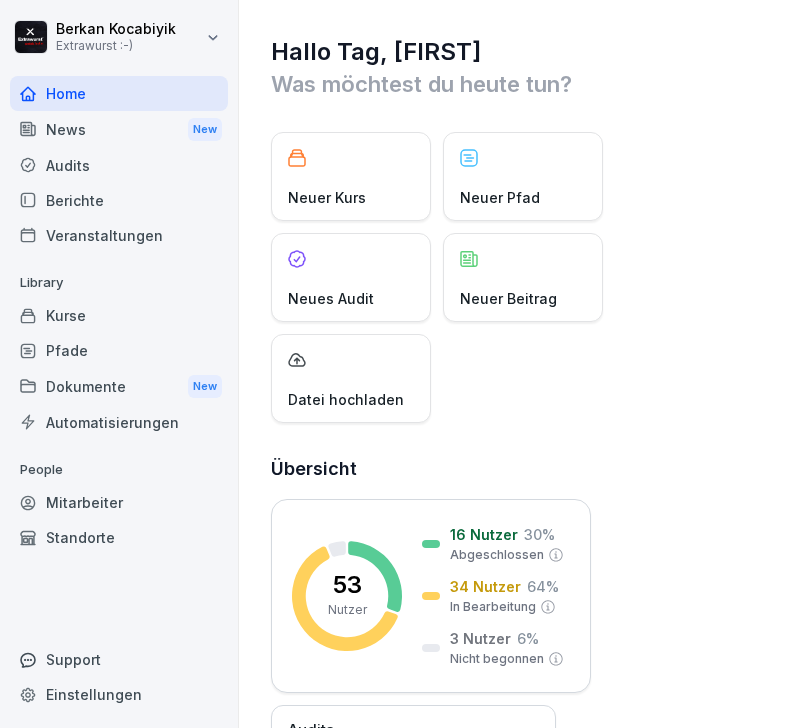 click on "Neuer Beitrag" at bounding box center [508, 298] 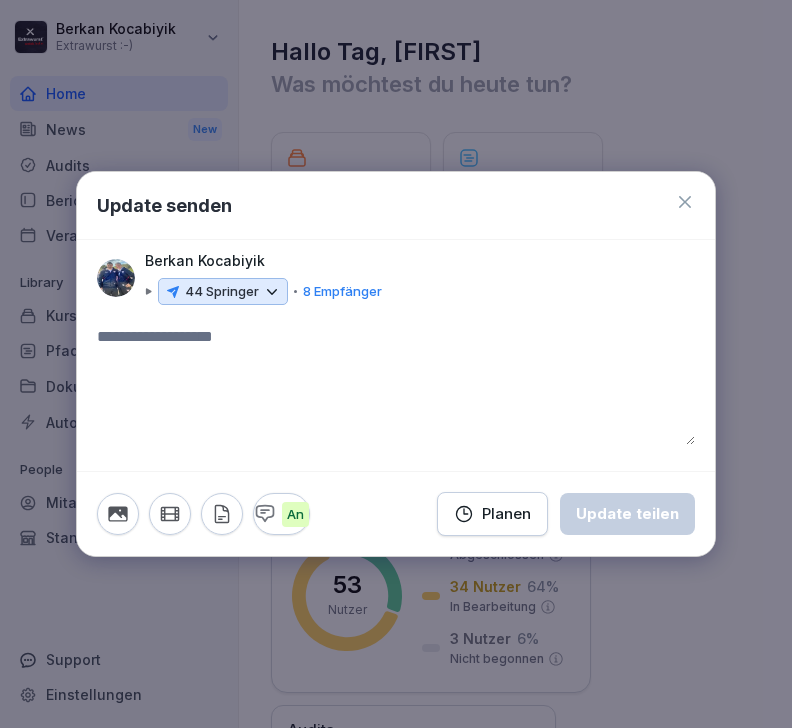 scroll, scrollTop: 66, scrollLeft: 0, axis: vertical 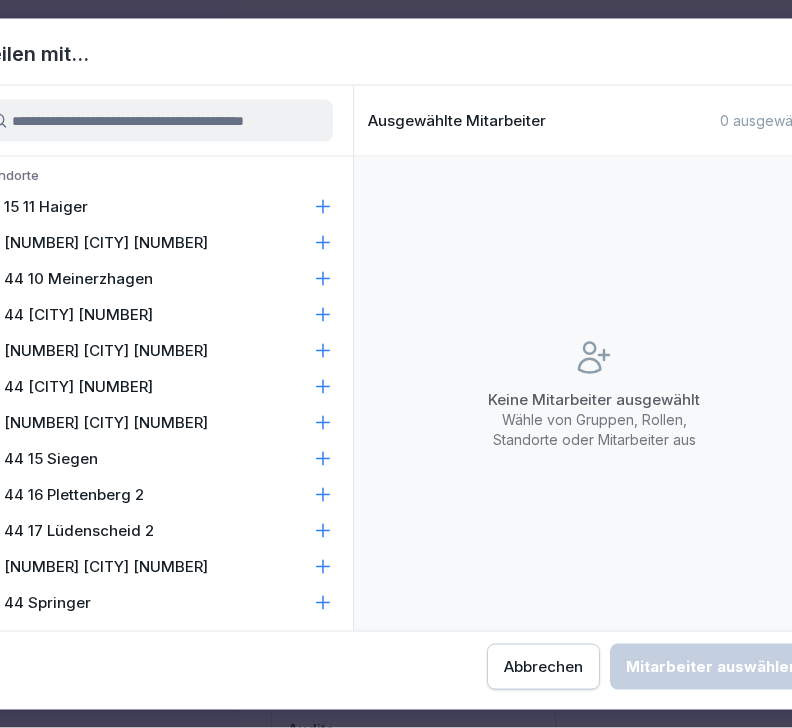 click 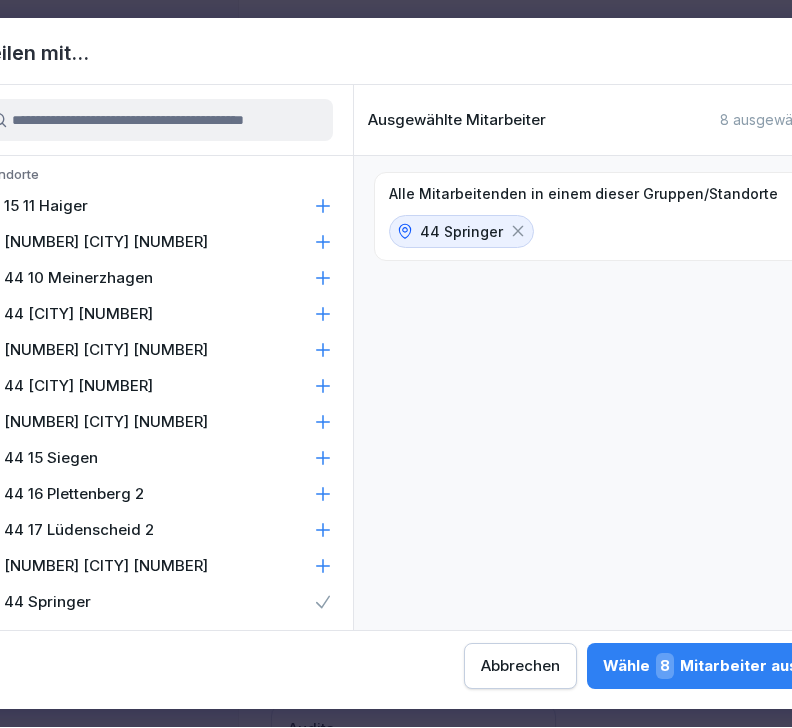 click 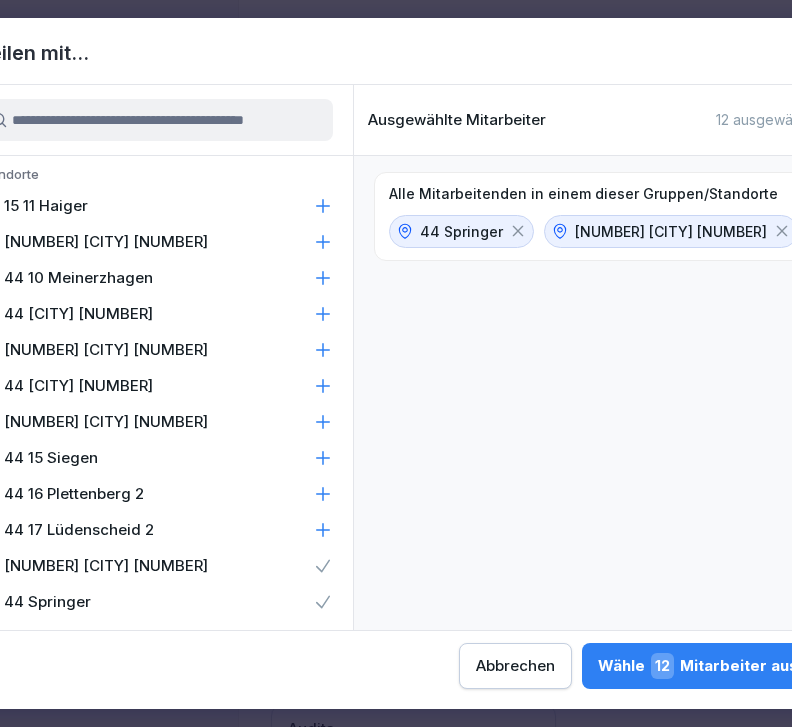 click 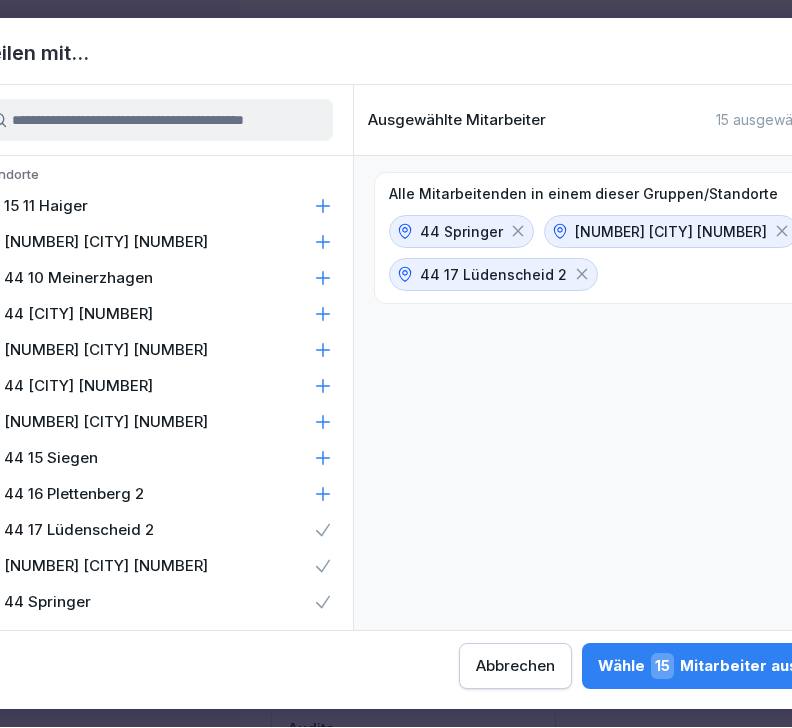 click 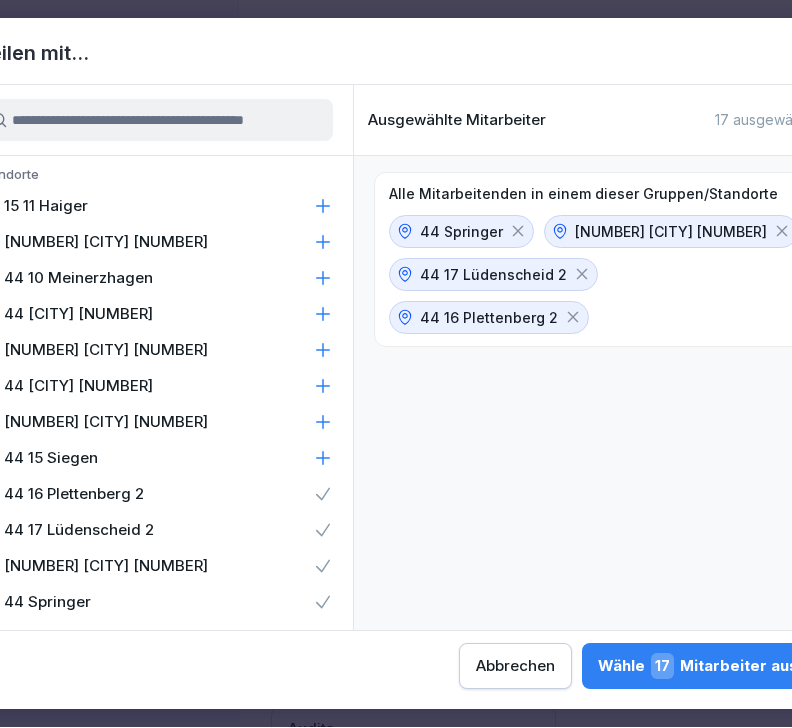 click 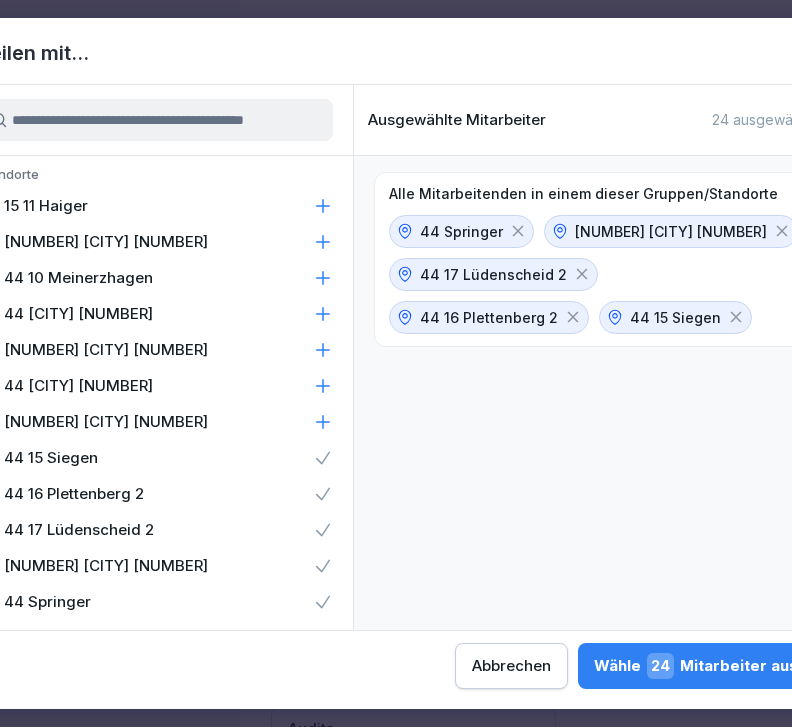 click 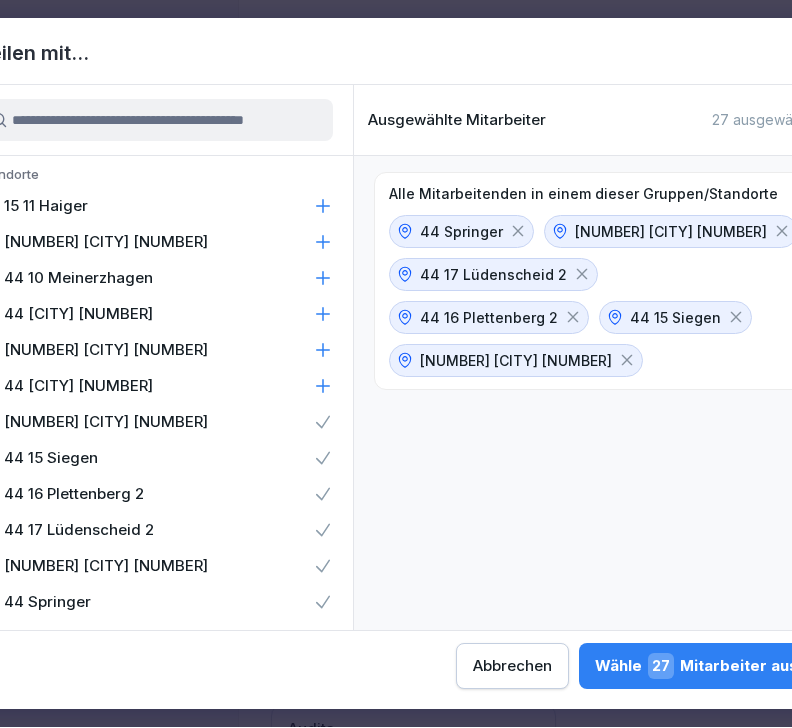 click 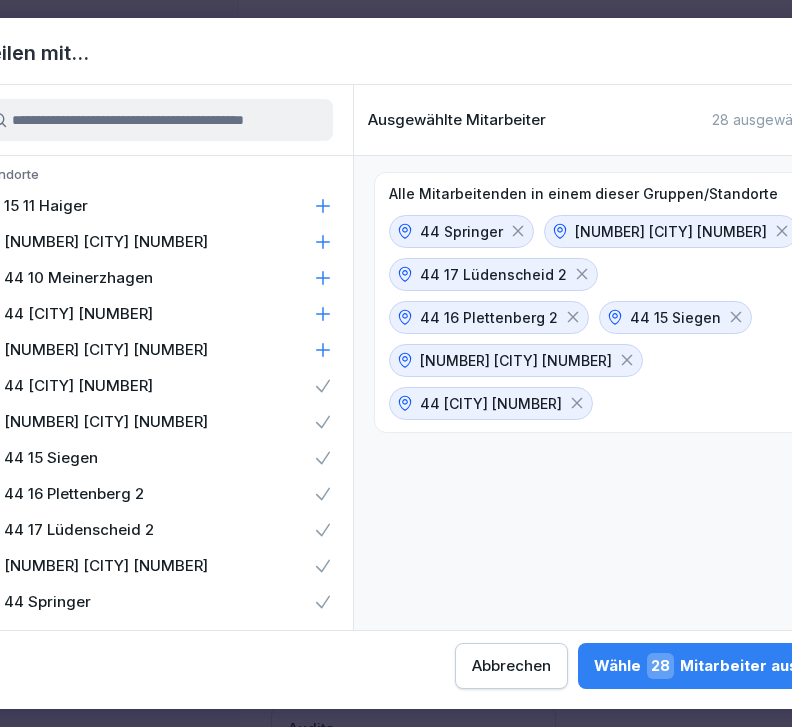 click 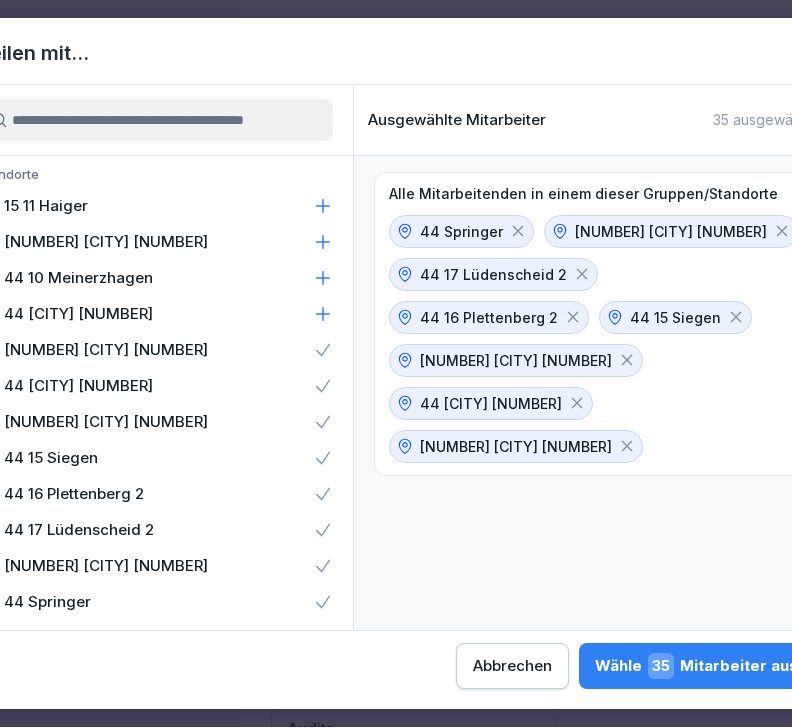 click 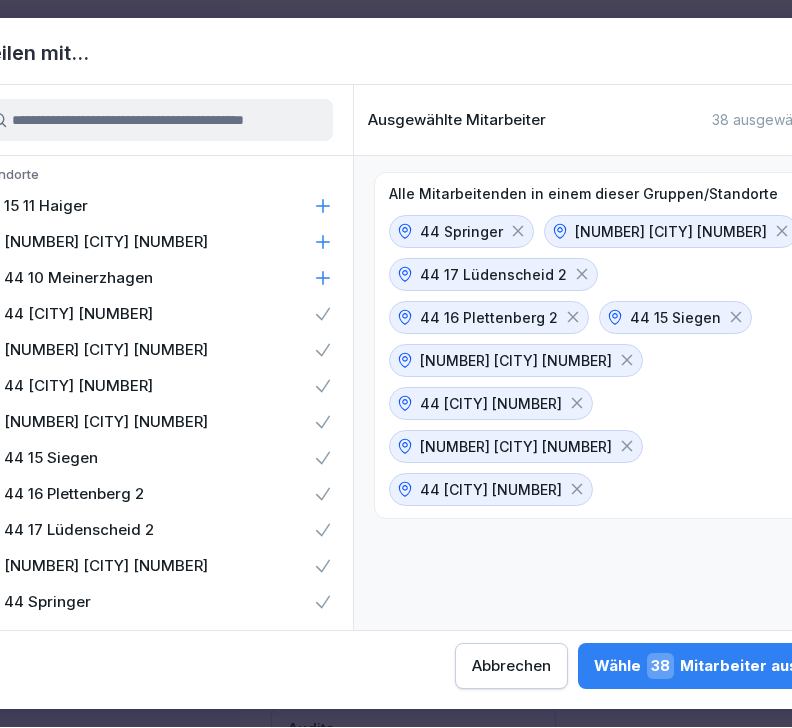 click 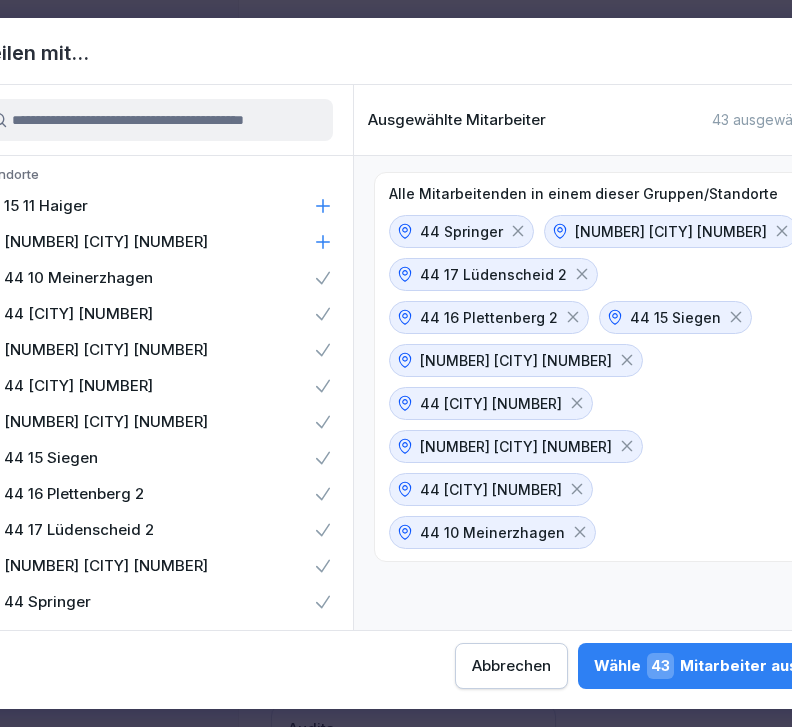 click 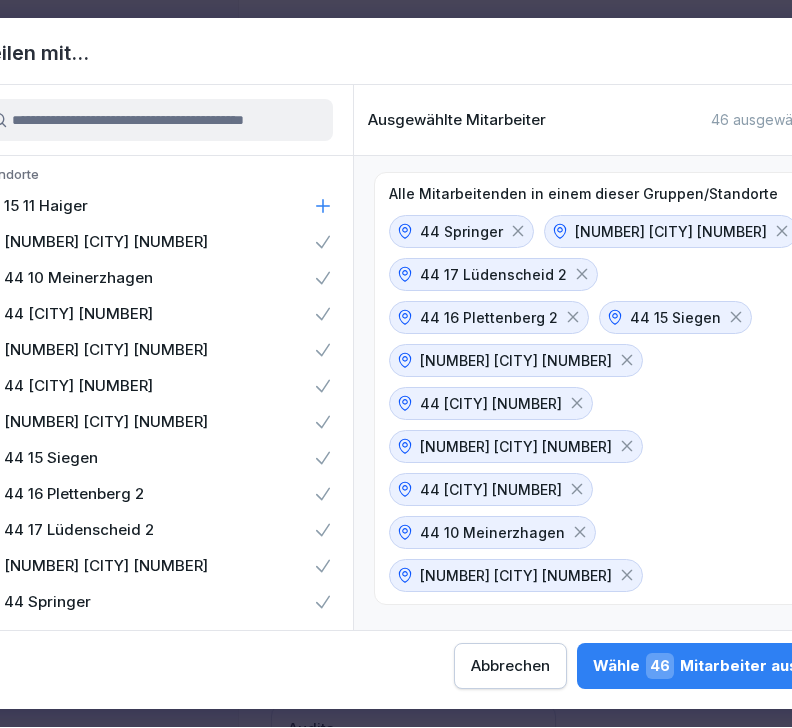 click 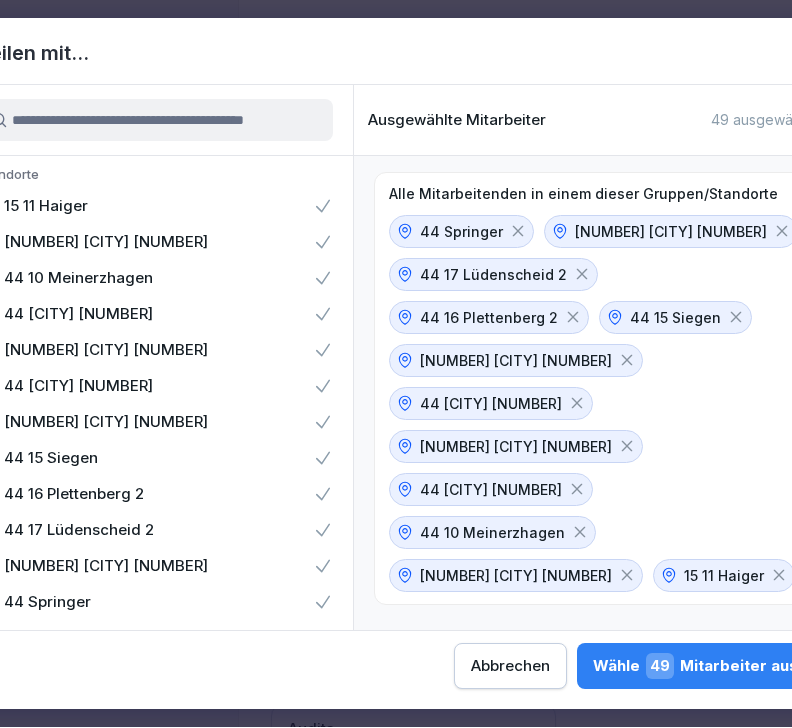click on "Wähle  49  Mitarbeiter aus" at bounding box center (695, 667) 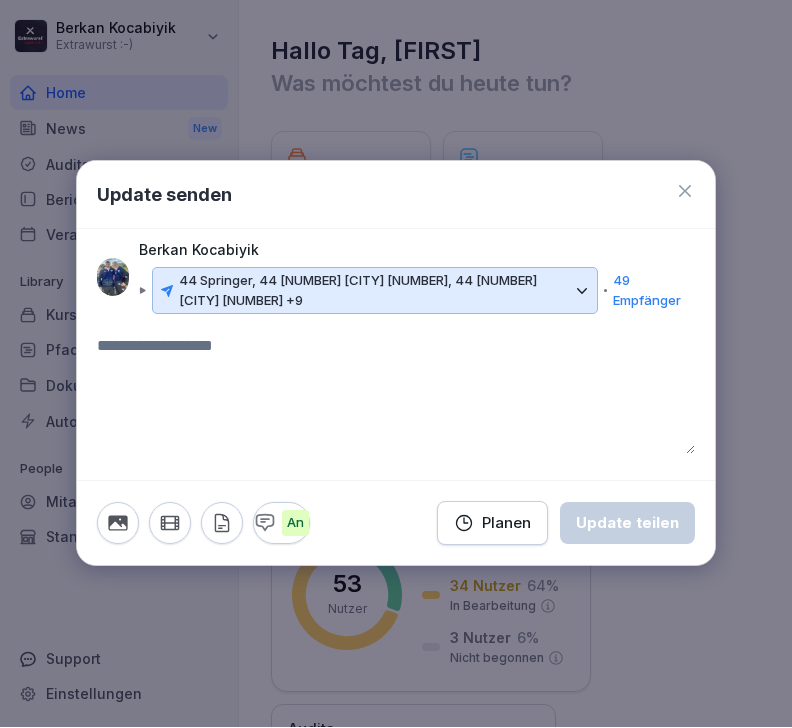 click at bounding box center [396, 395] 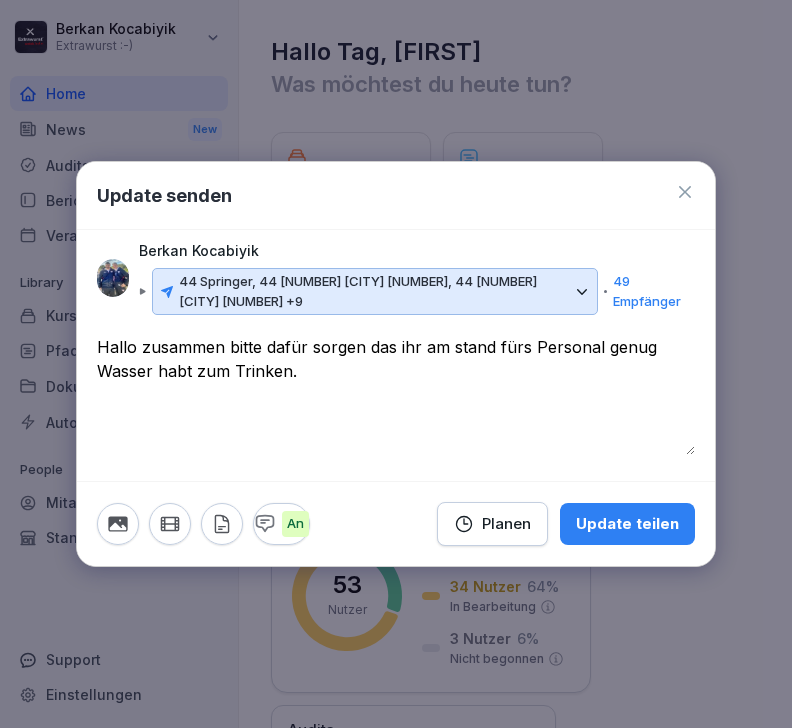 type on "**********" 